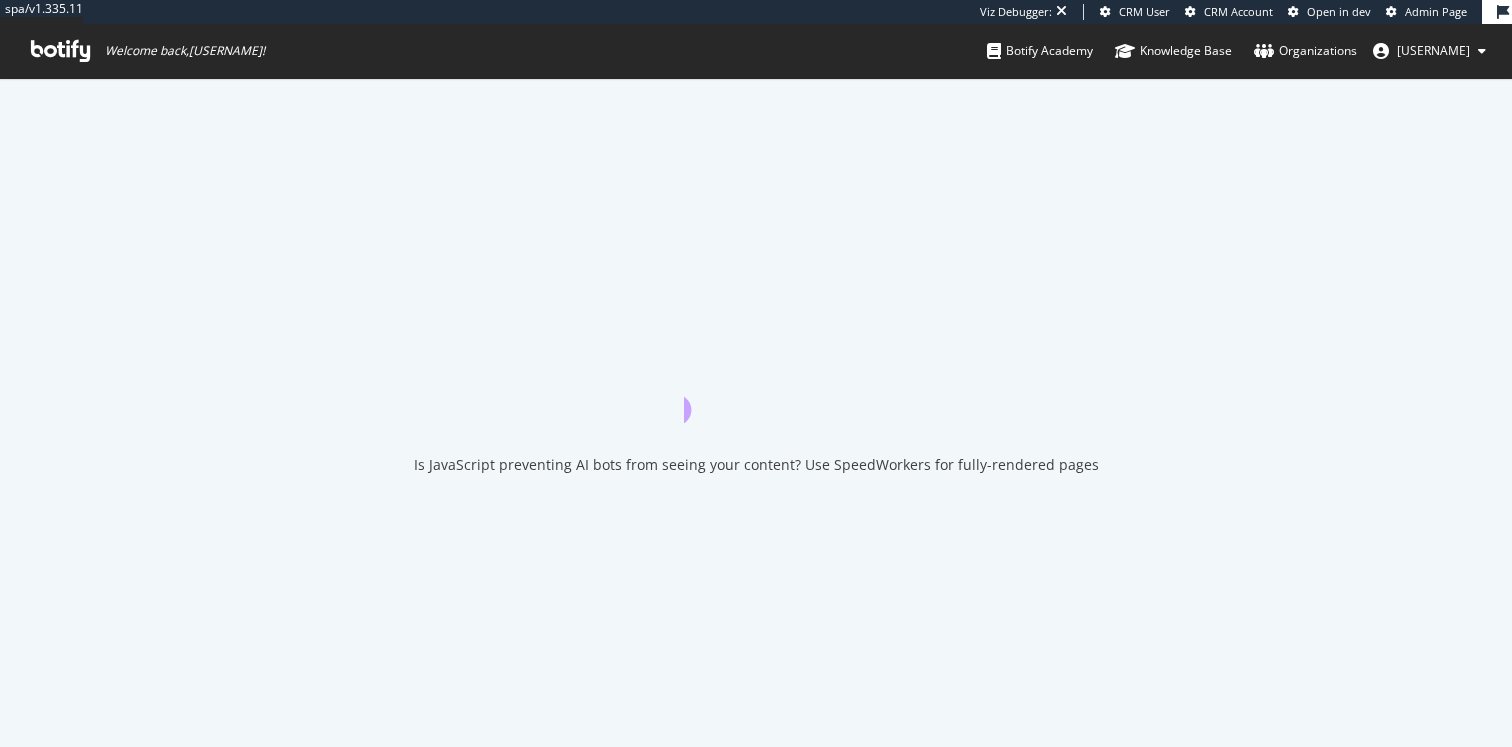 scroll, scrollTop: 0, scrollLeft: 0, axis: both 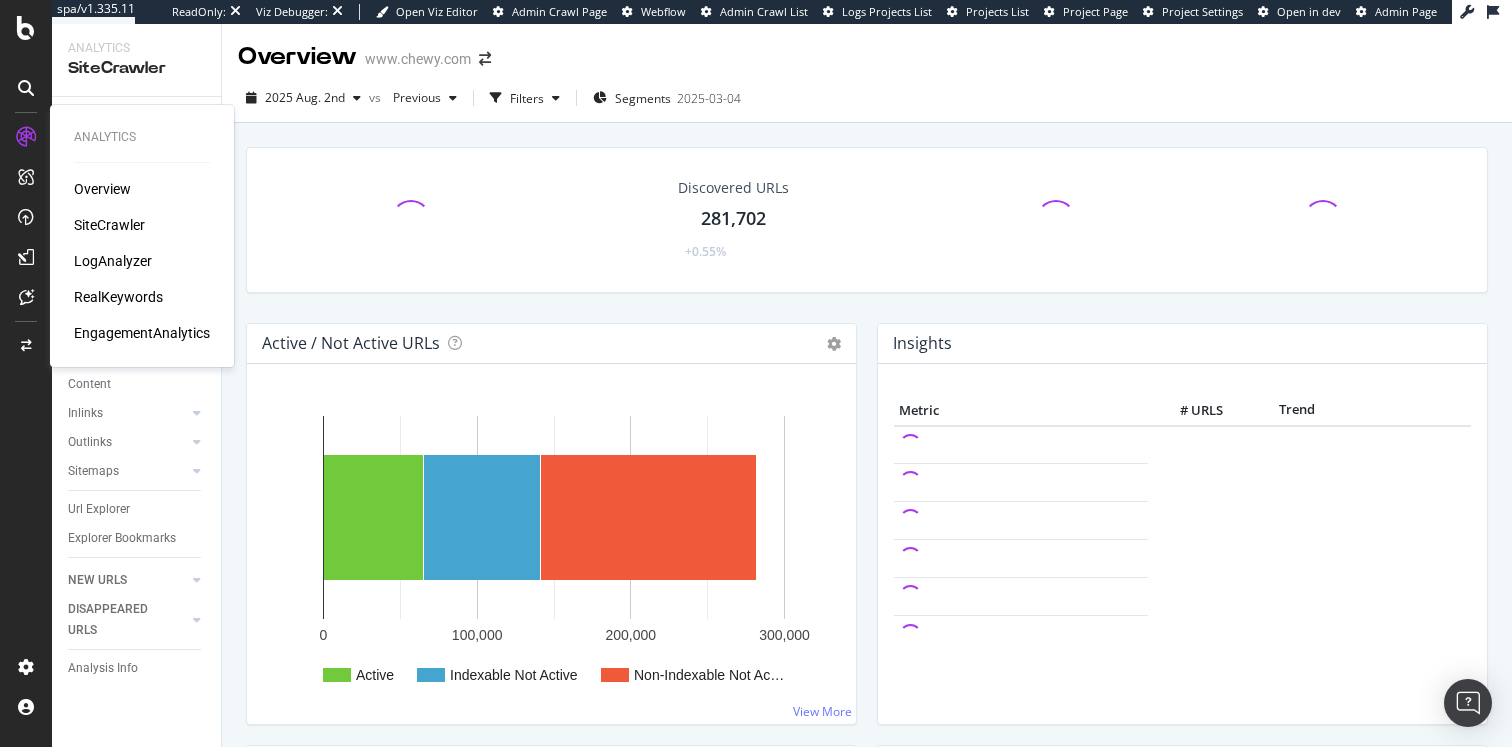 click on "LogAnalyzer" at bounding box center [113, 261] 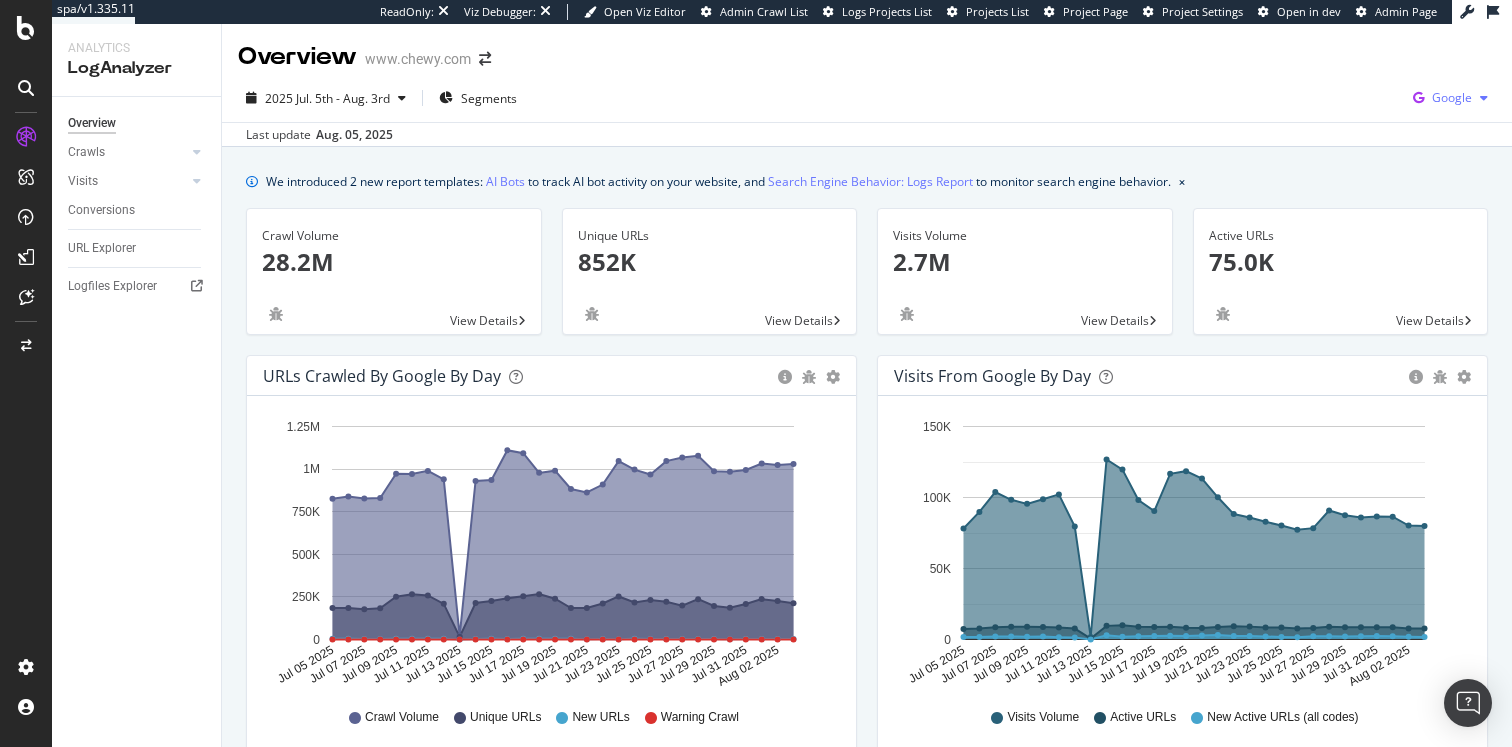 click at bounding box center (1418, 98) 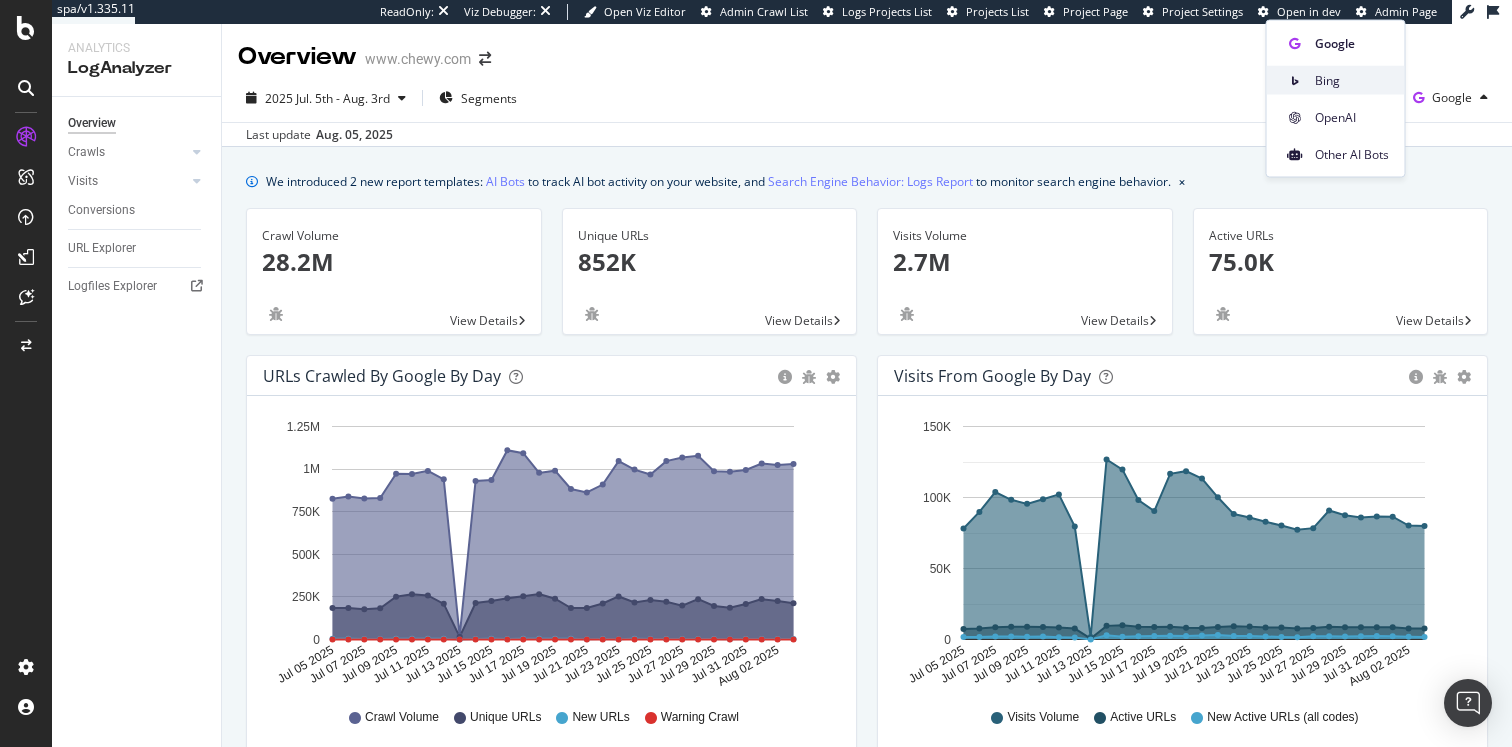click on "Bing" at bounding box center [1352, 80] 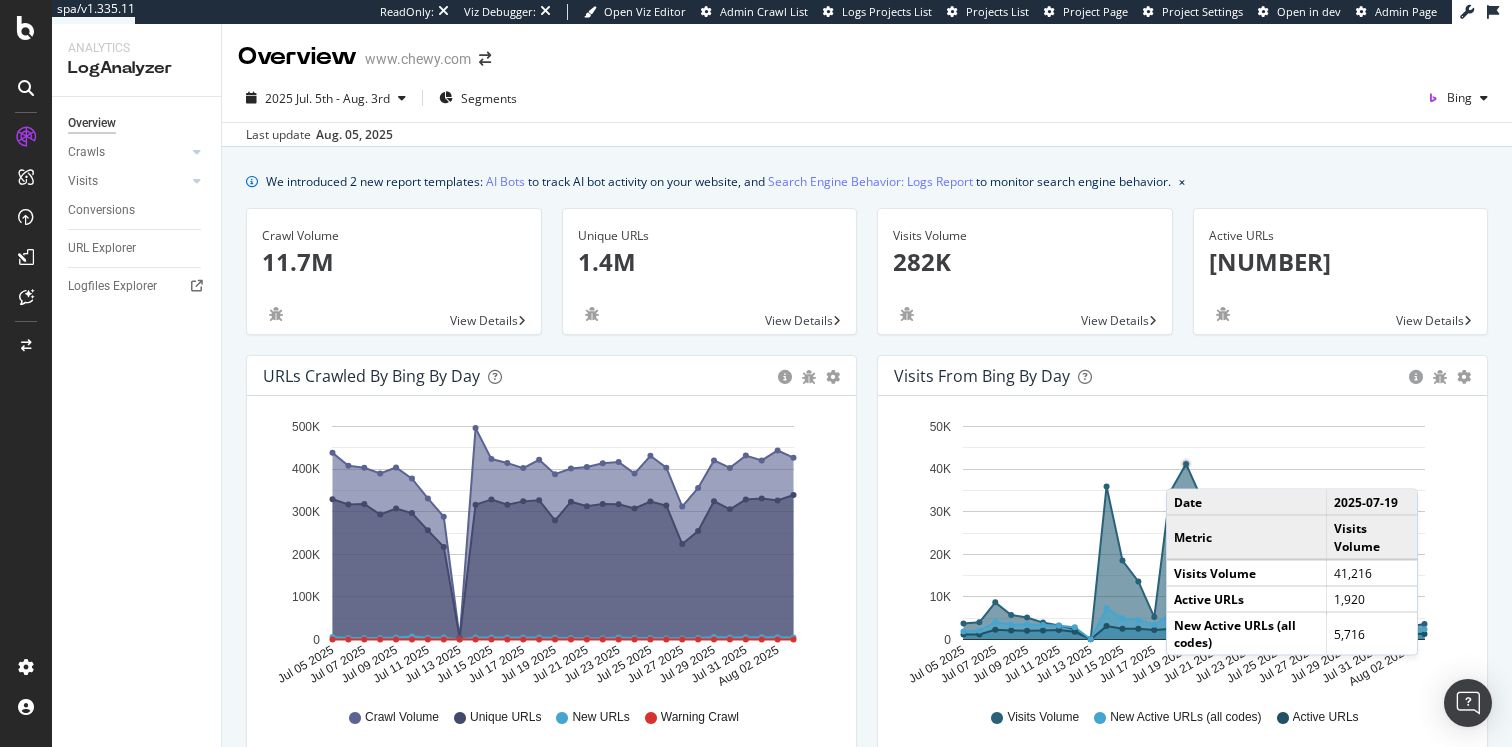 click 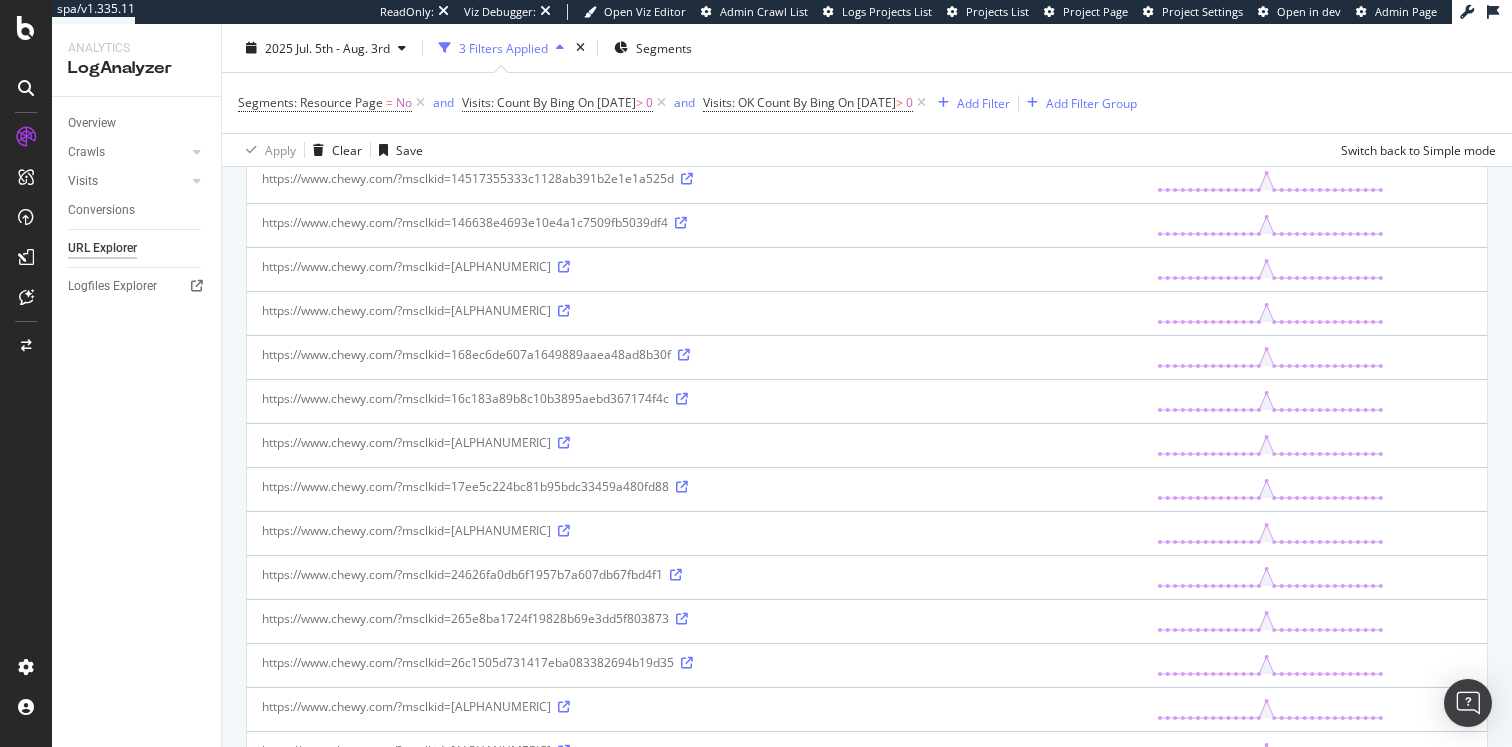scroll, scrollTop: 1931, scrollLeft: 0, axis: vertical 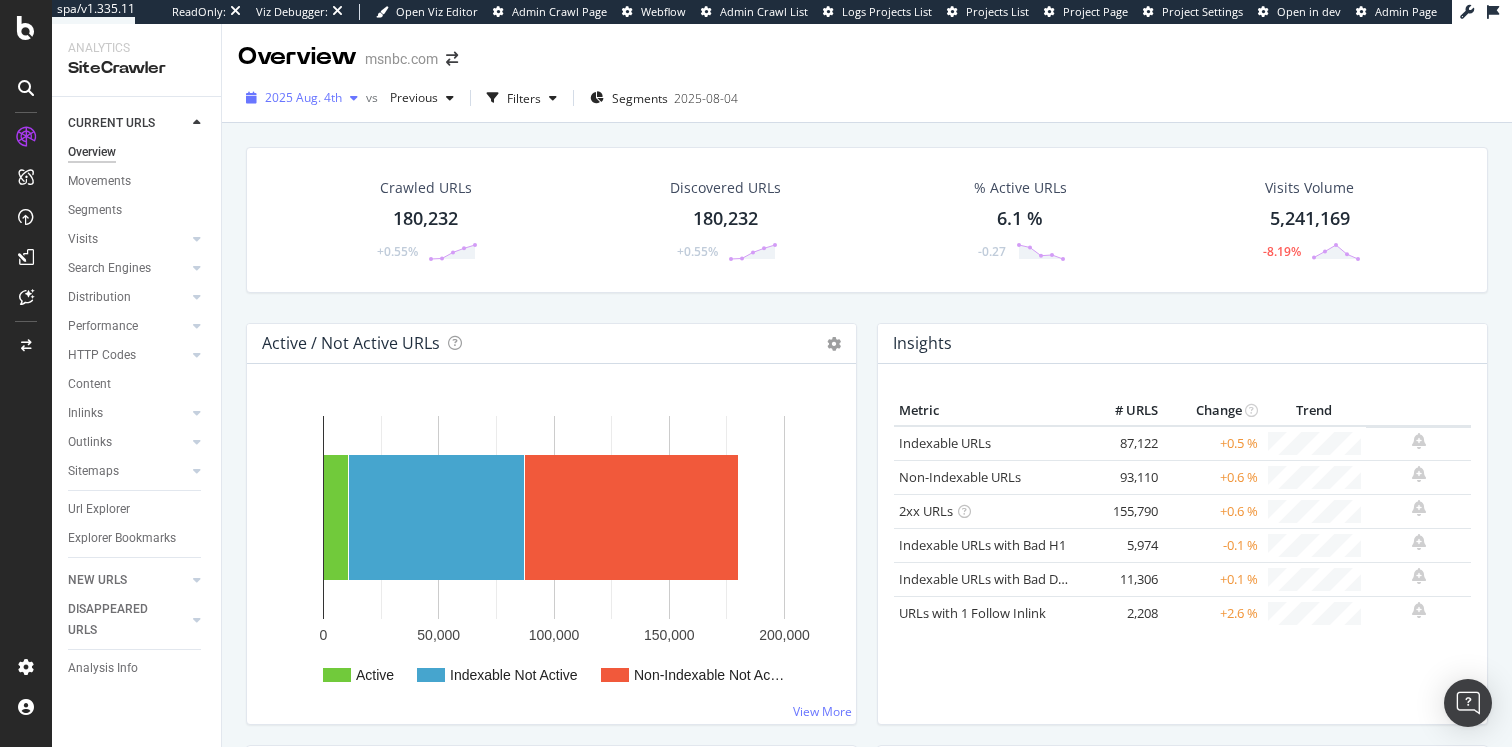 click on "2025 Aug. 4th" at bounding box center [303, 97] 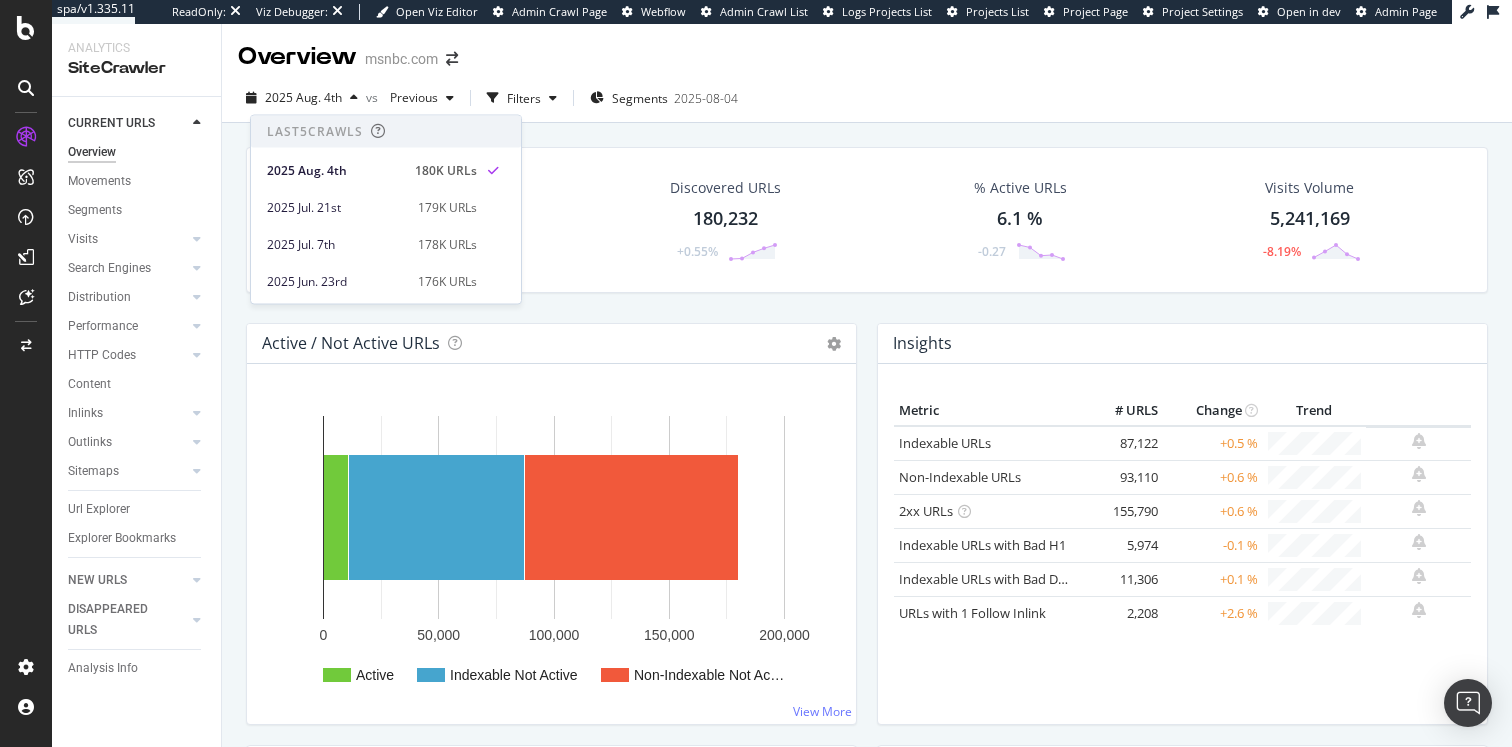 click on "Discovered URLs 180,232 +0.55%" at bounding box center [725, 220] 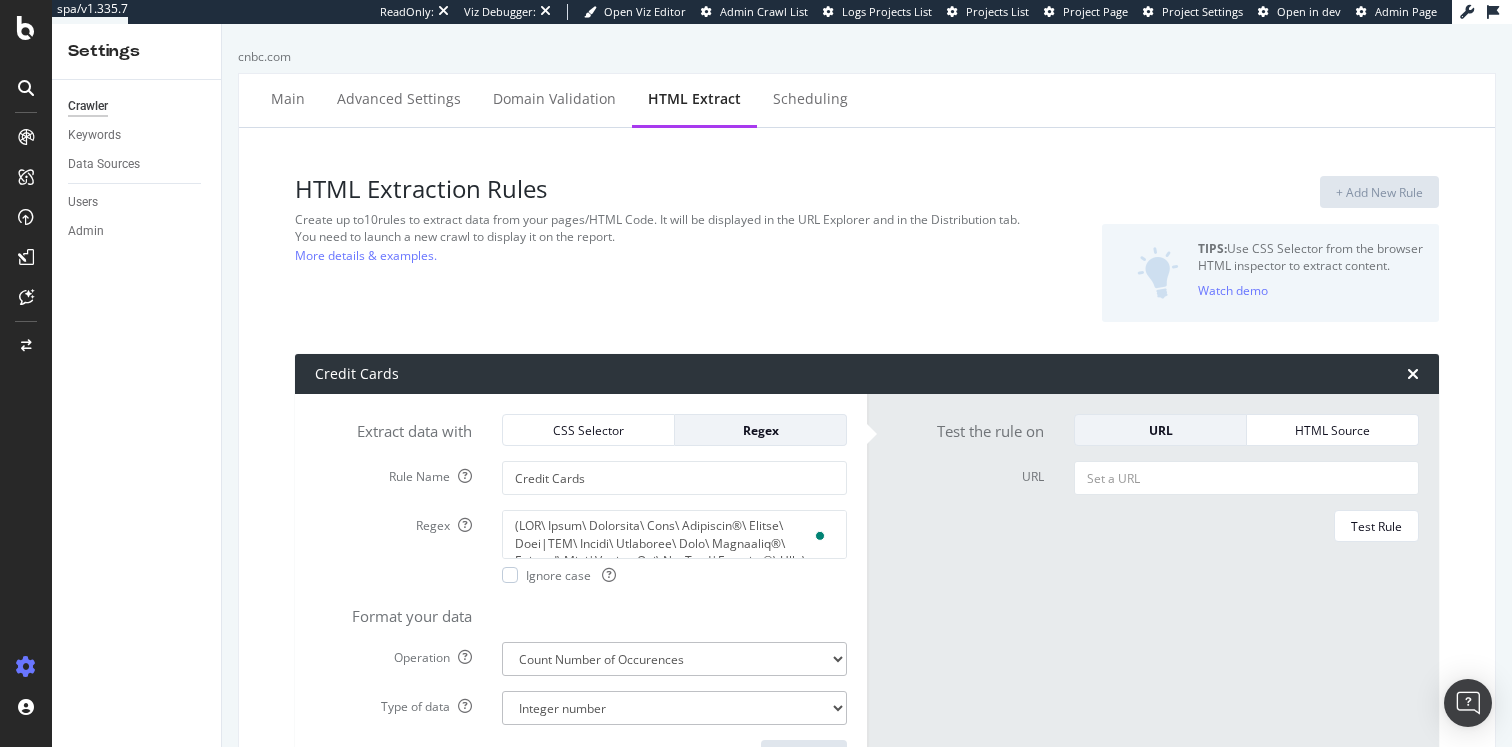 select on "count" 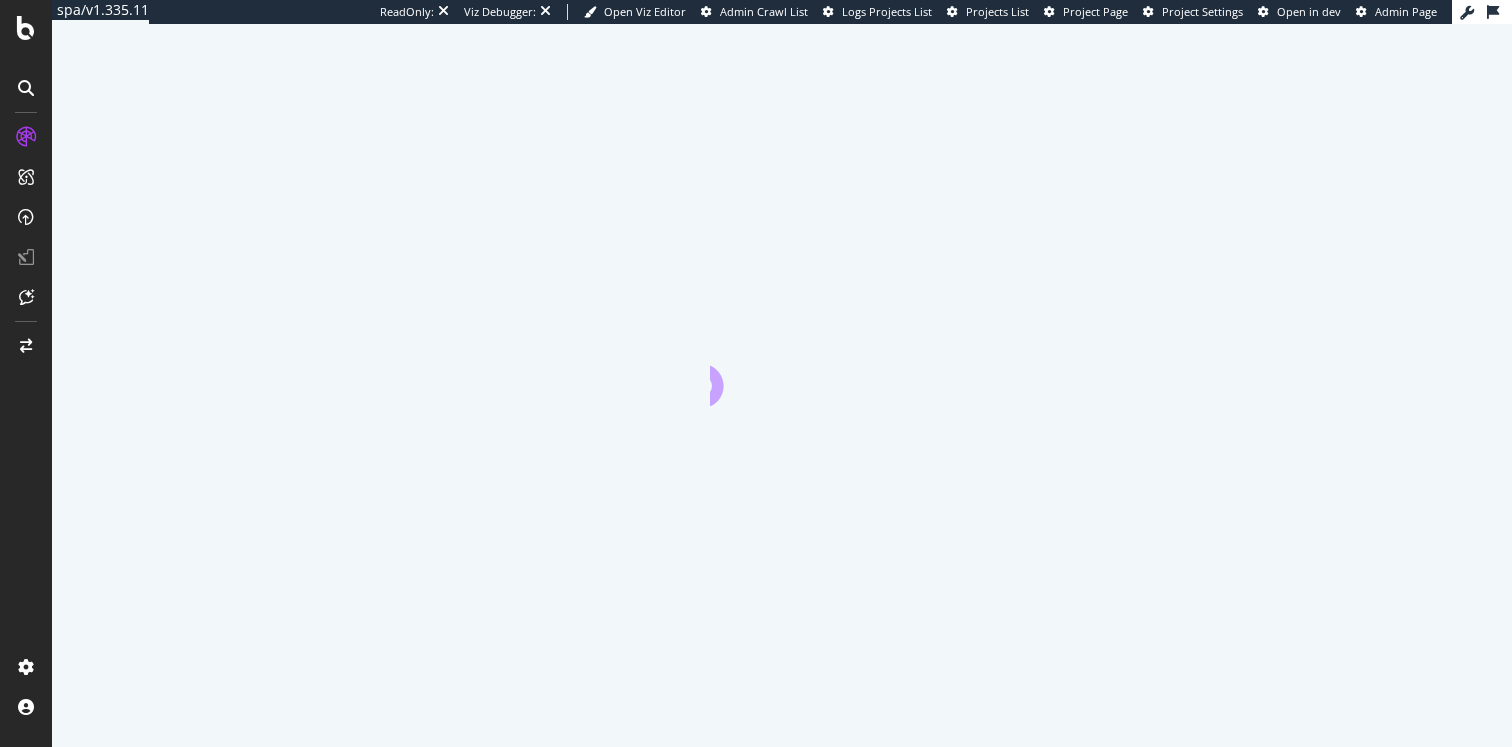 scroll, scrollTop: 0, scrollLeft: 0, axis: both 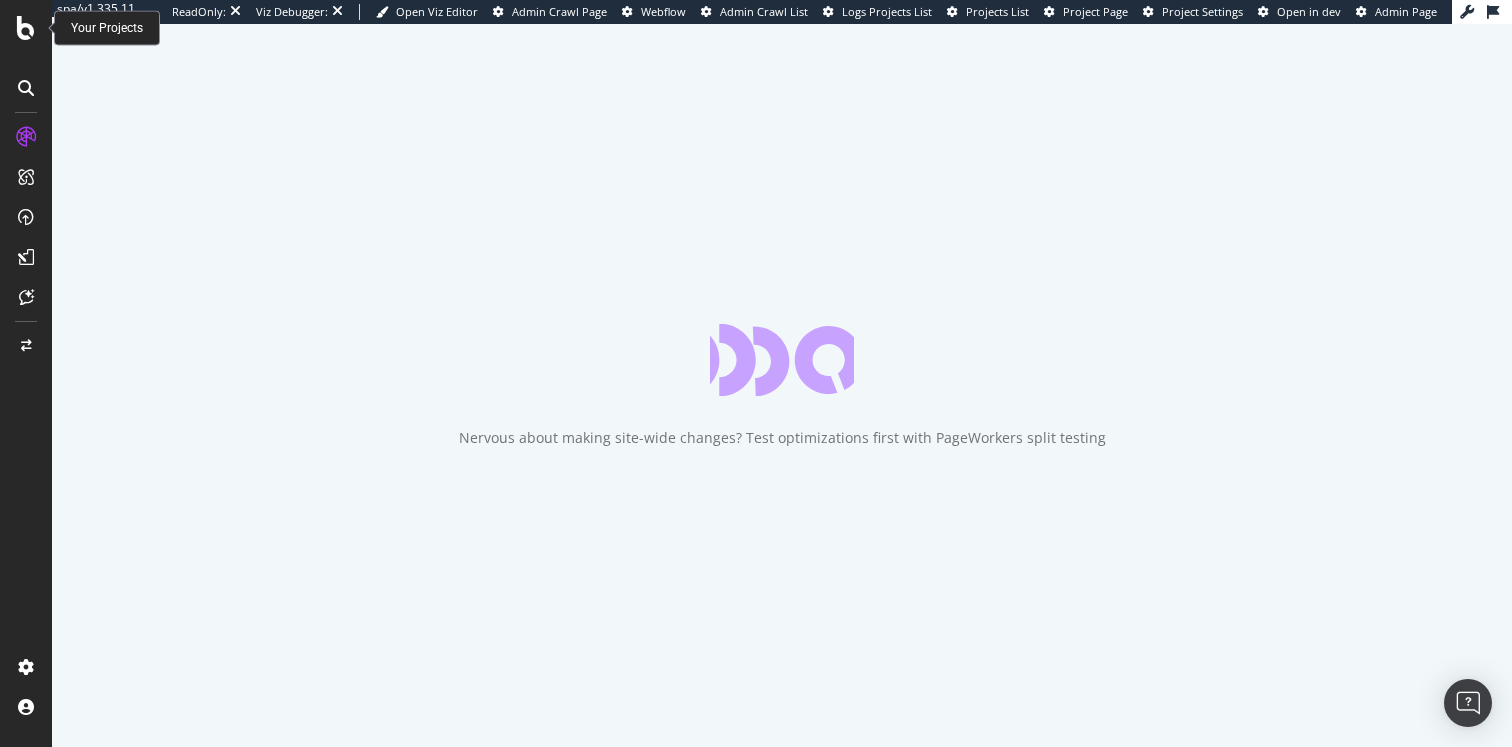 click at bounding box center (26, 28) 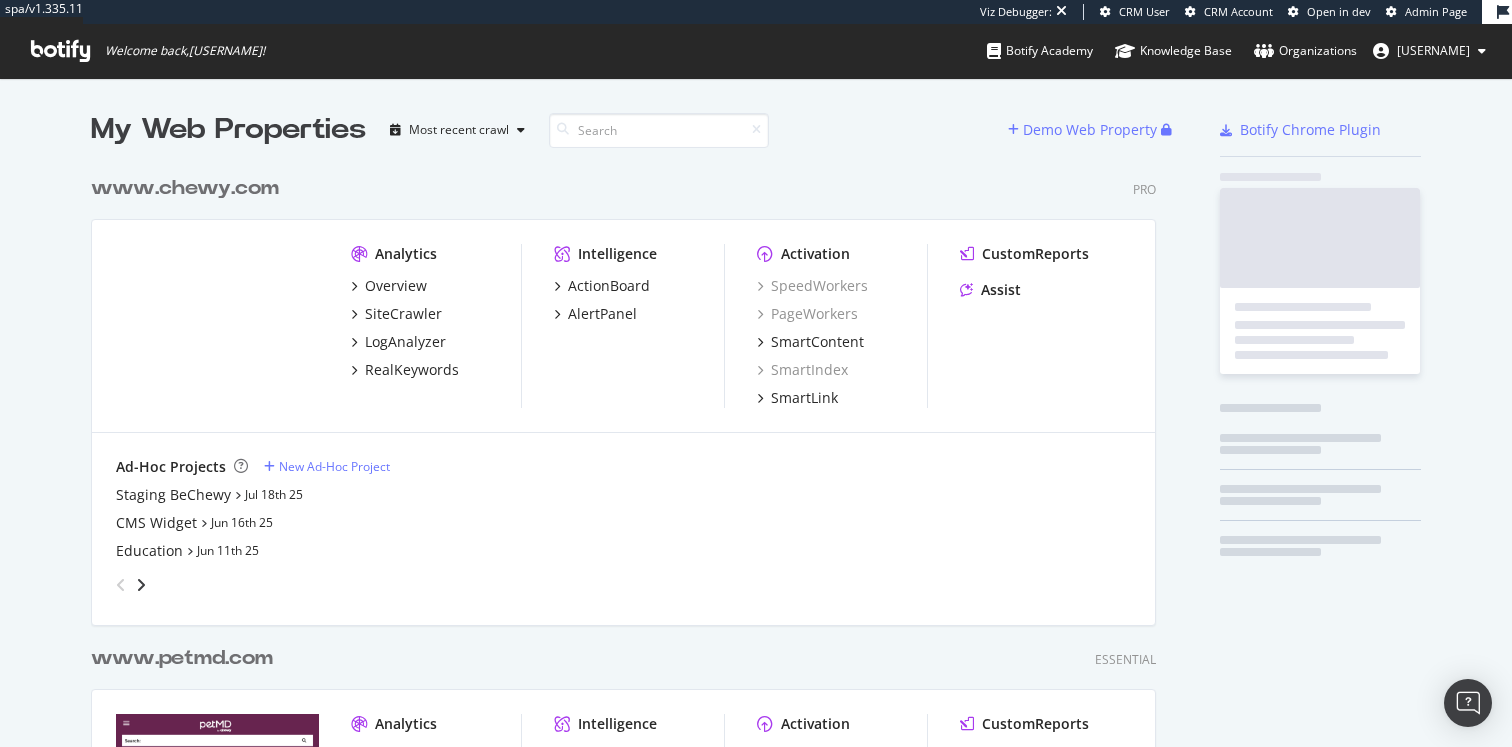 scroll, scrollTop: 1, scrollLeft: 1, axis: both 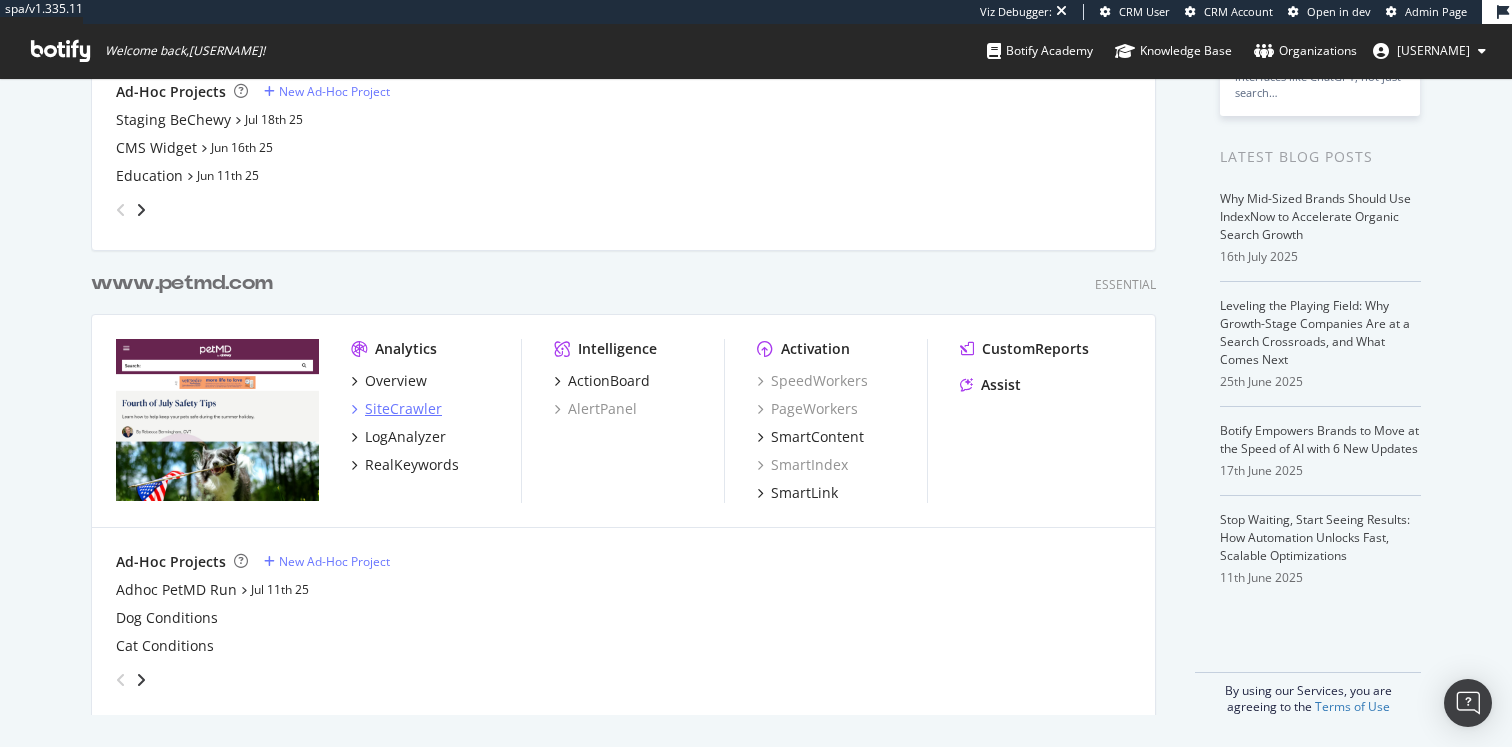 click on "SiteCrawler" at bounding box center [403, 409] 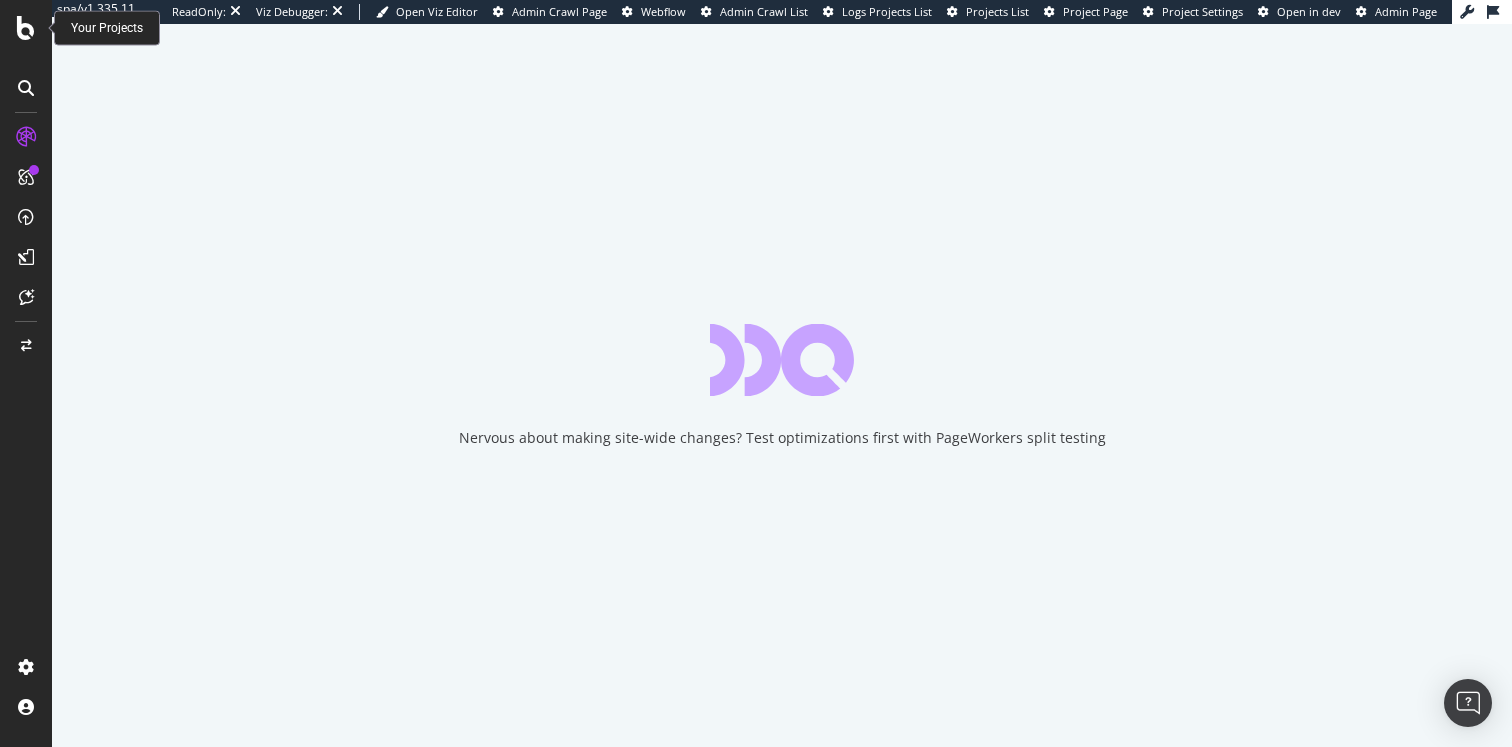 click at bounding box center (26, 28) 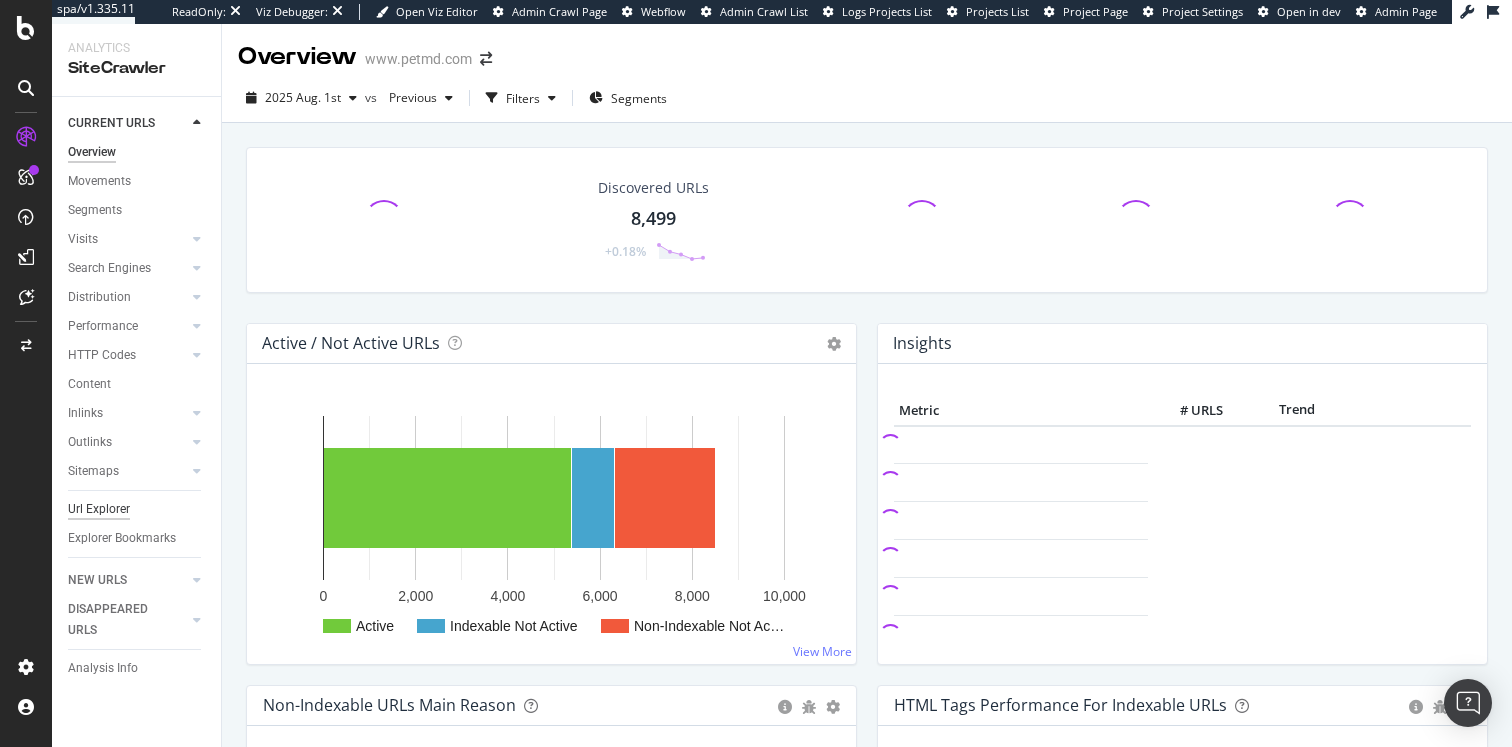 click on "Url Explorer" at bounding box center [99, 509] 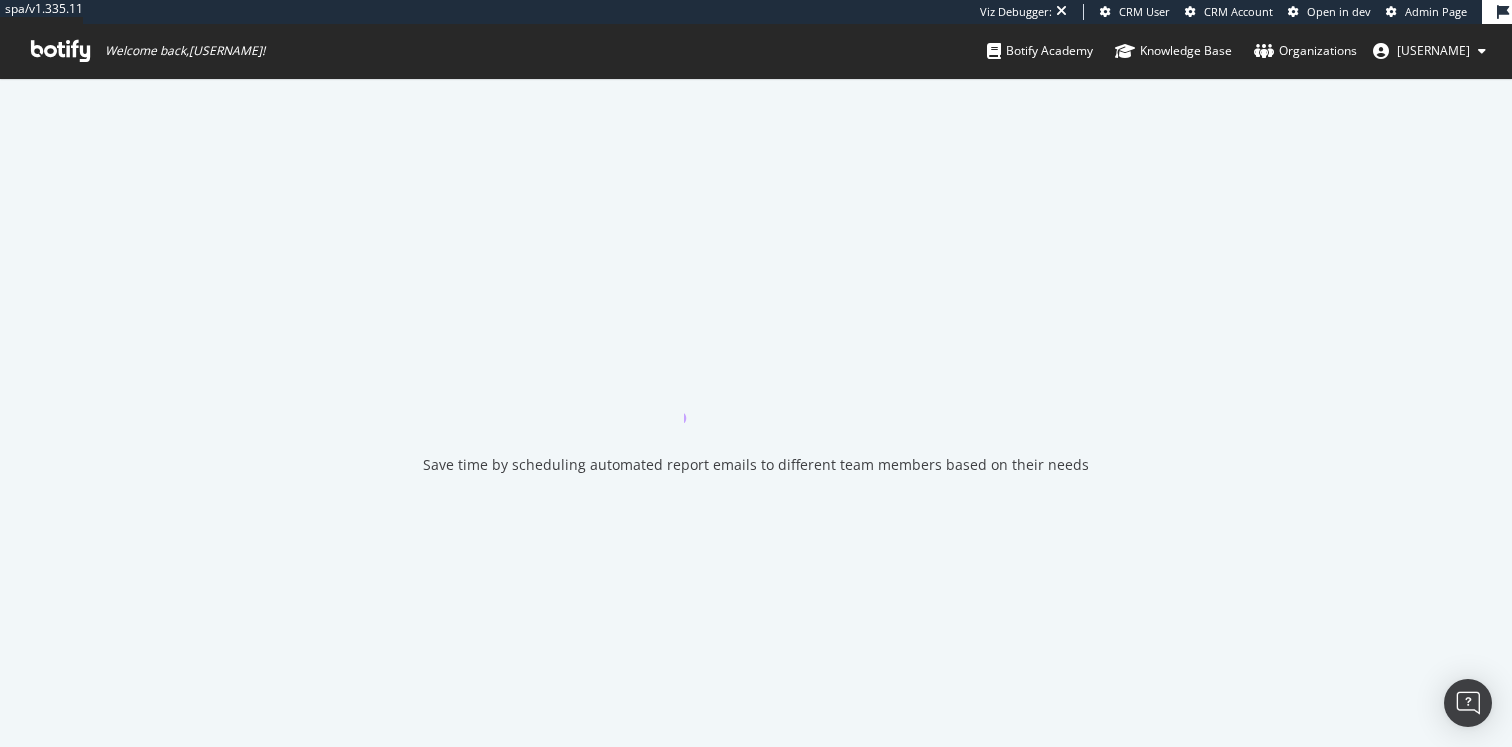 scroll, scrollTop: 0, scrollLeft: 0, axis: both 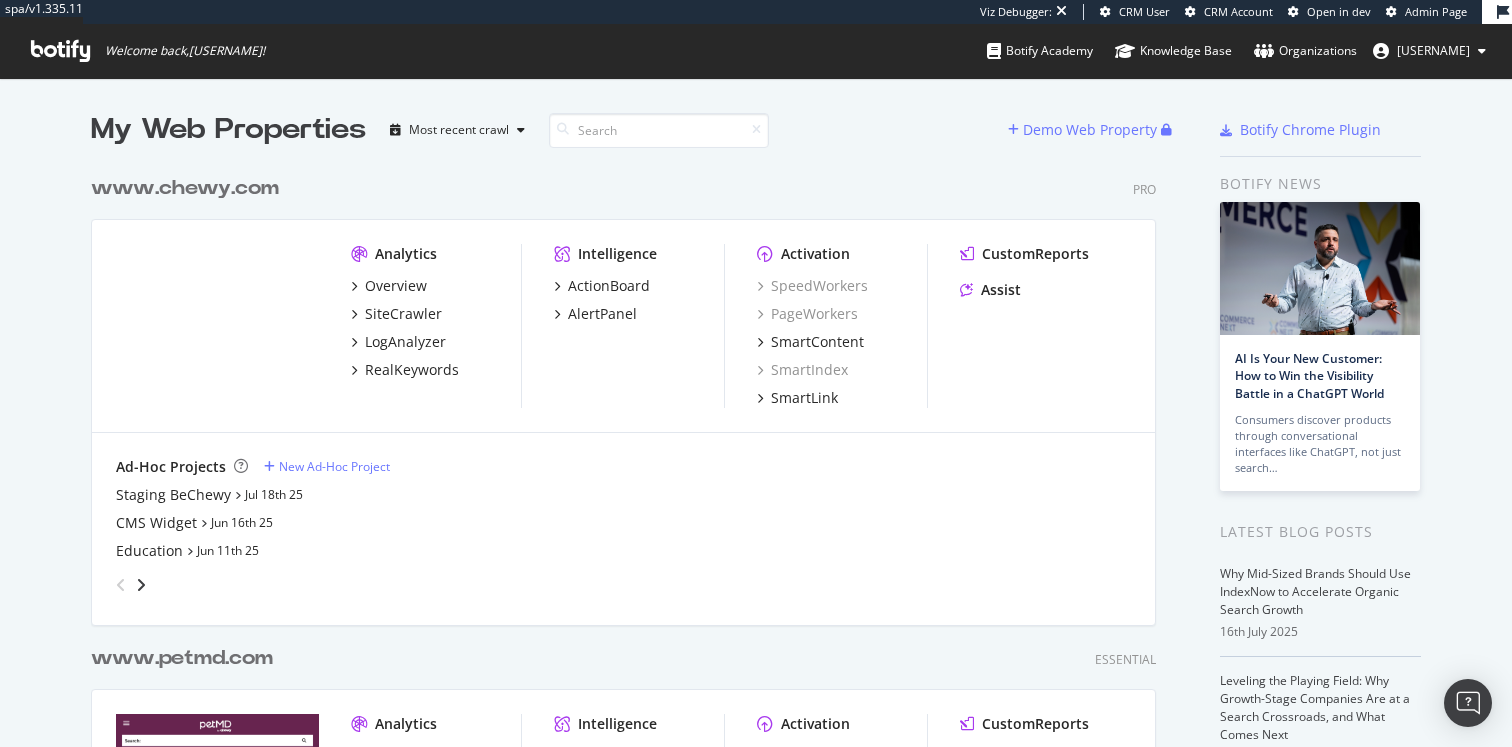click on "www.chewy.com" at bounding box center [185, 188] 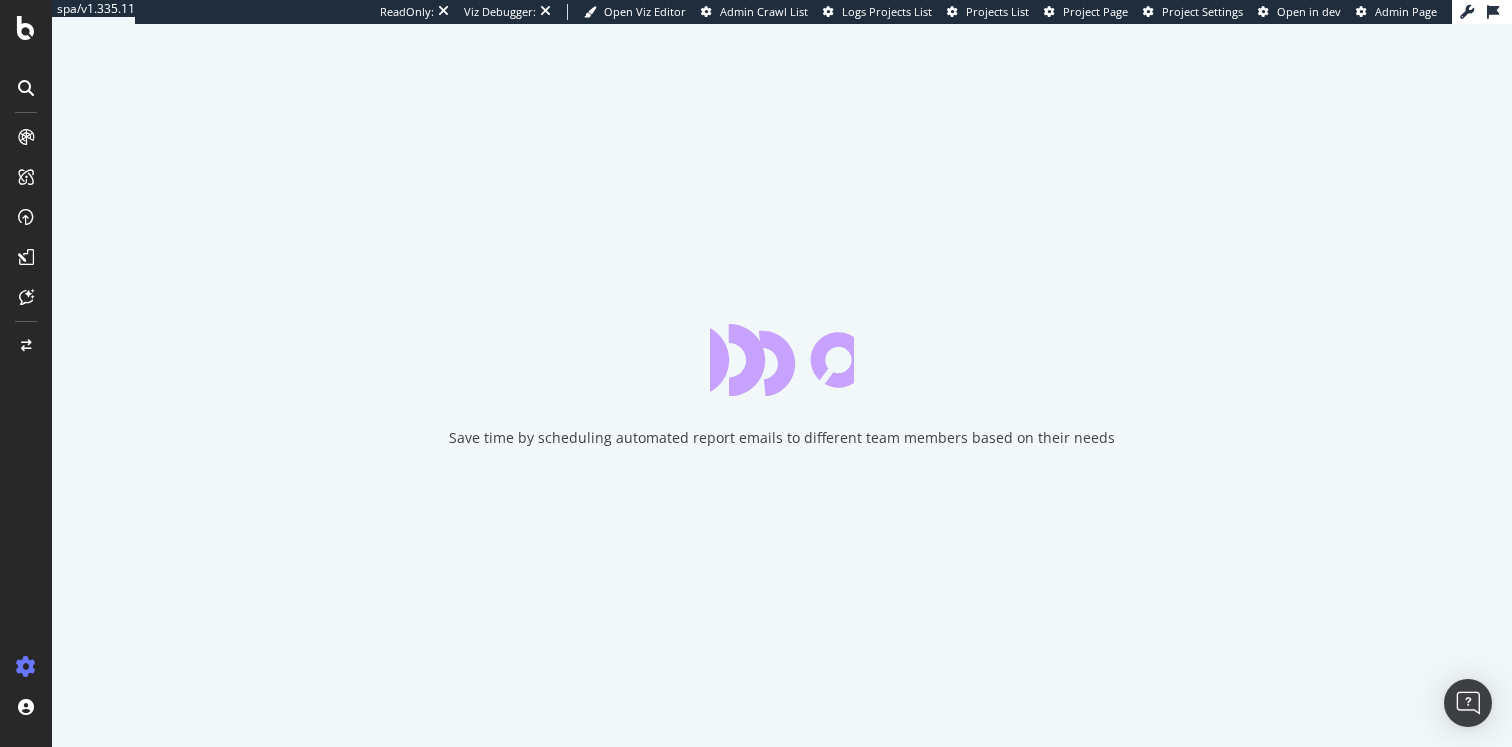 scroll, scrollTop: 0, scrollLeft: 0, axis: both 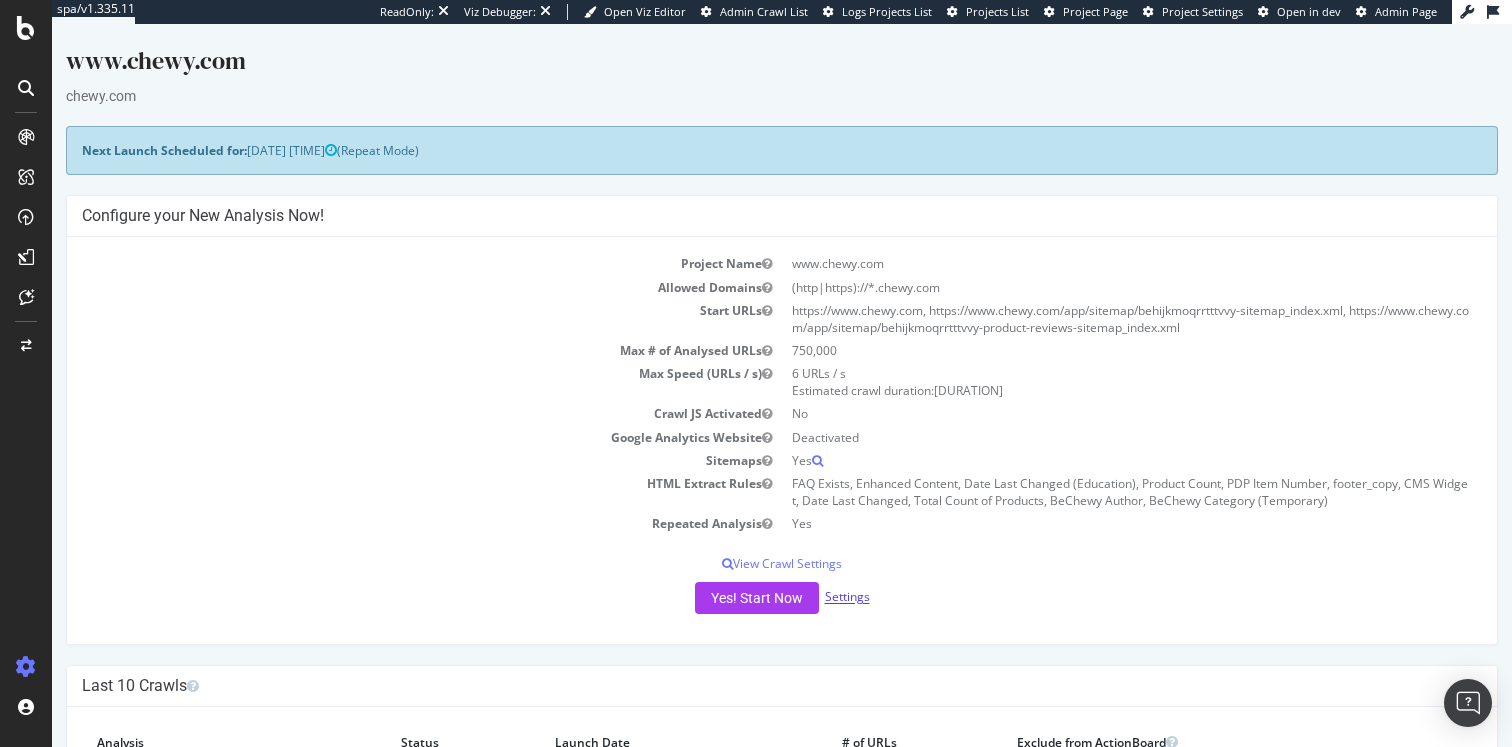 click on "Settings" at bounding box center [847, 597] 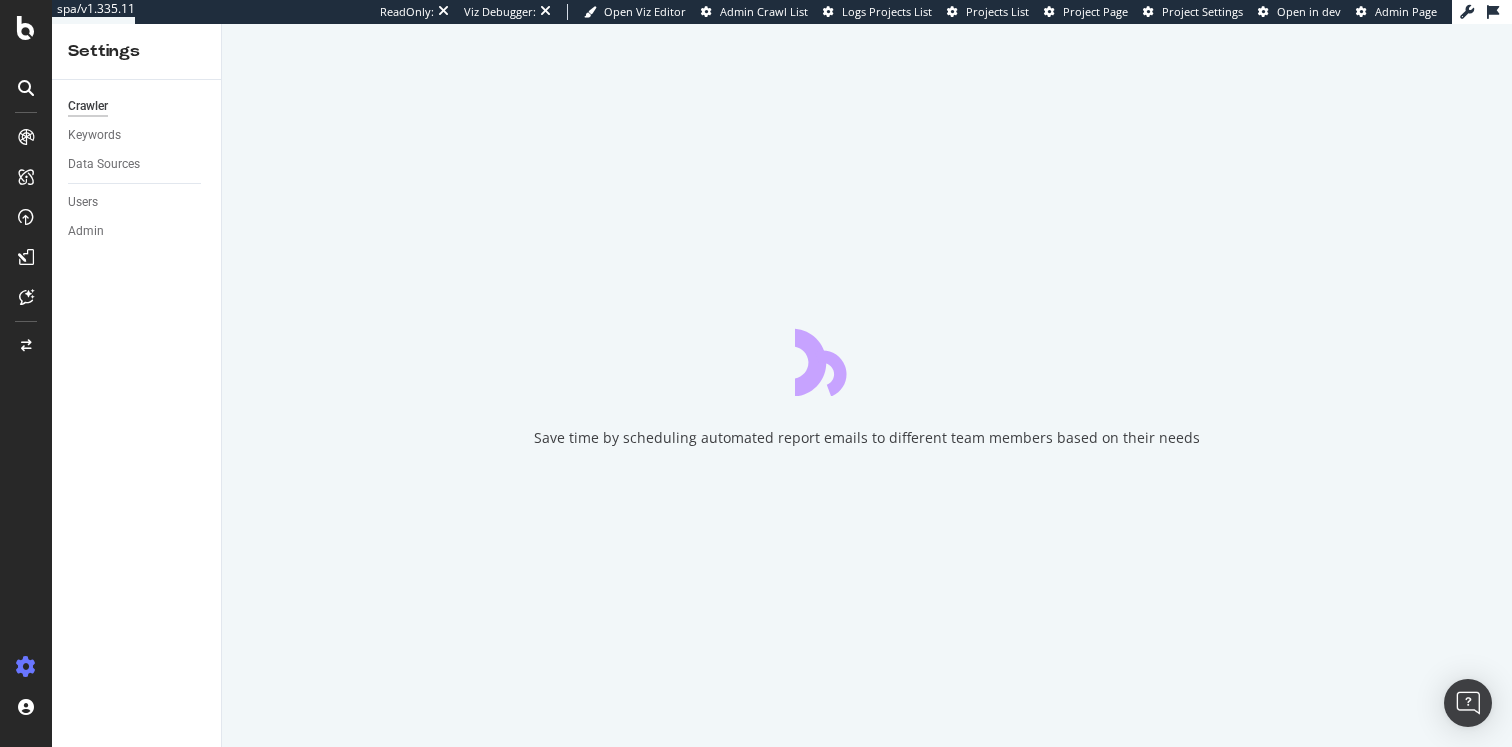 scroll, scrollTop: 0, scrollLeft: 0, axis: both 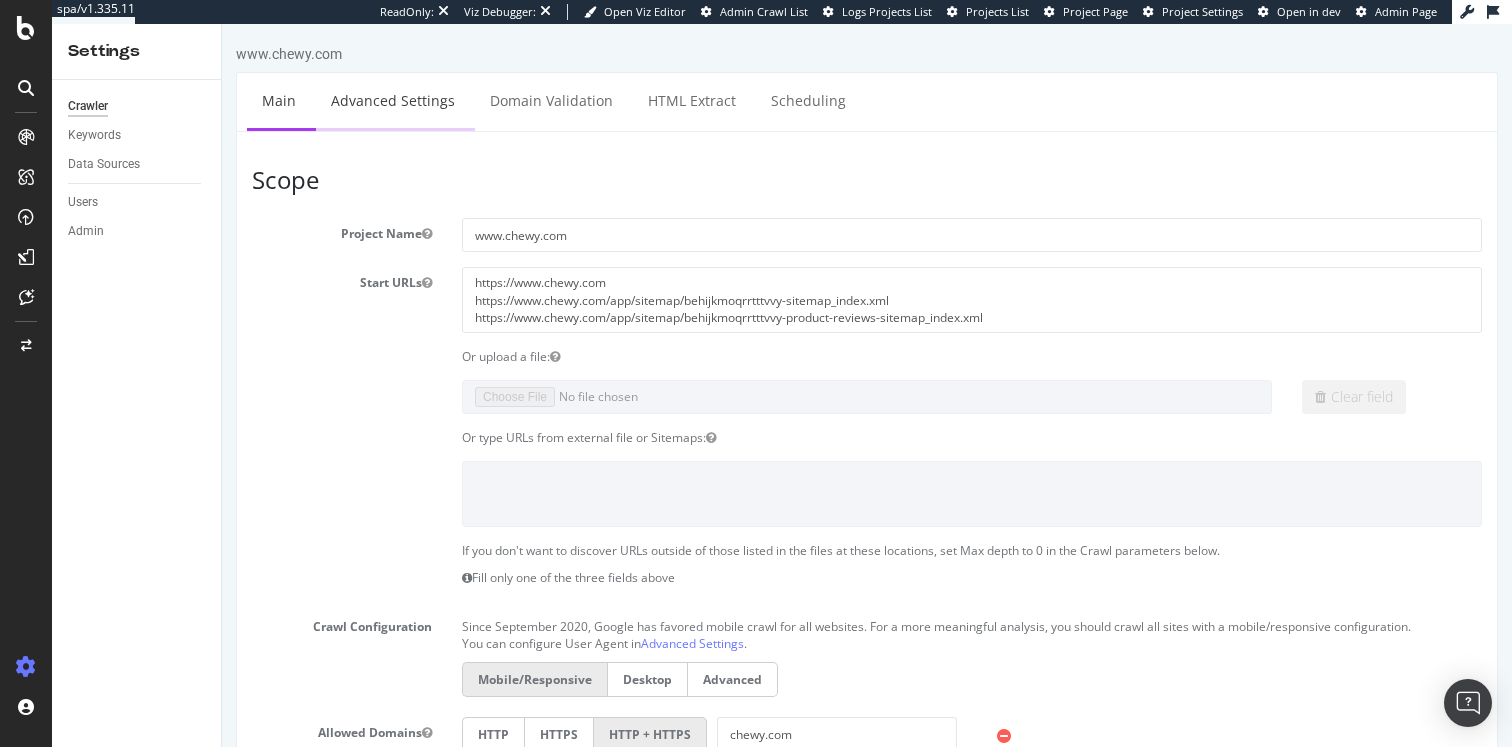 click on "Advanced Settings" at bounding box center [393, 100] 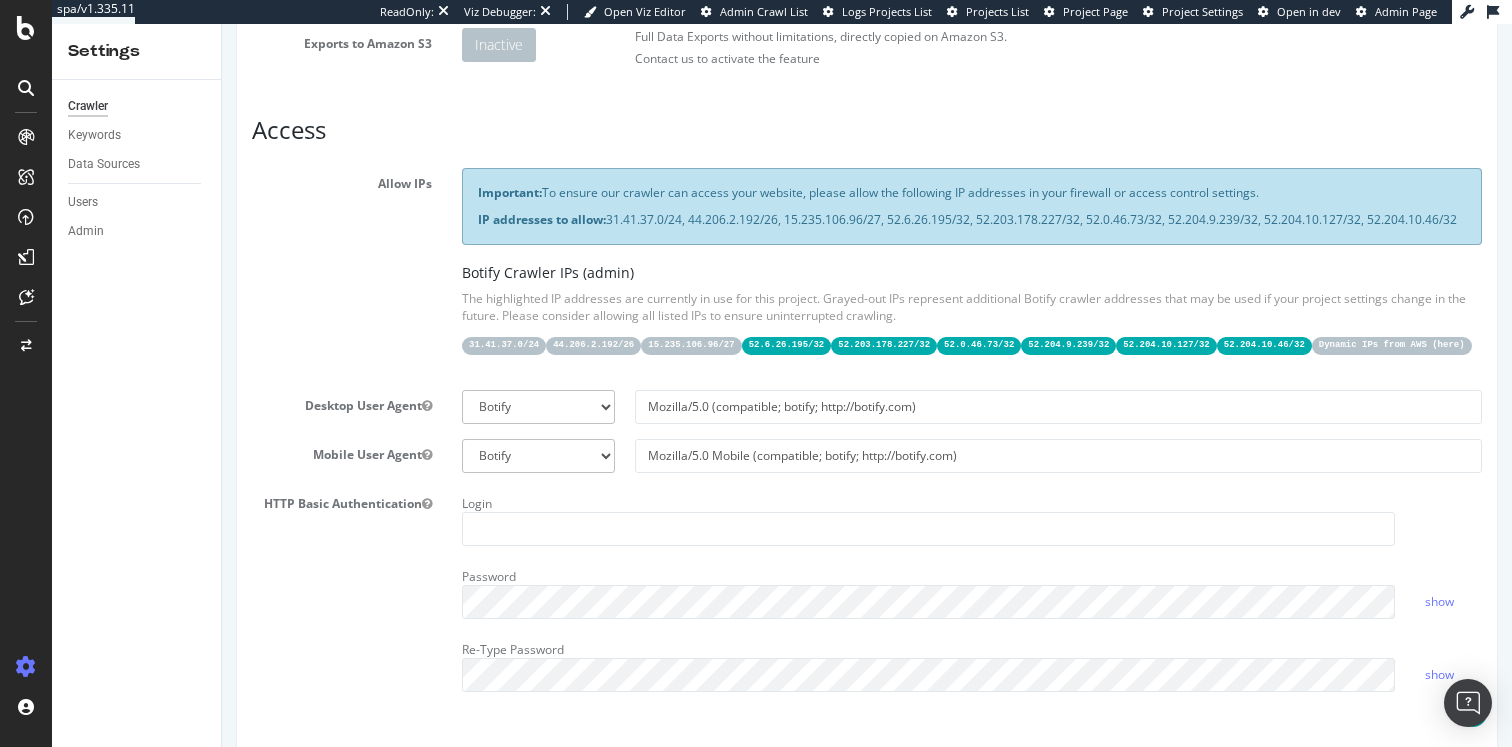 scroll, scrollTop: 0, scrollLeft: 0, axis: both 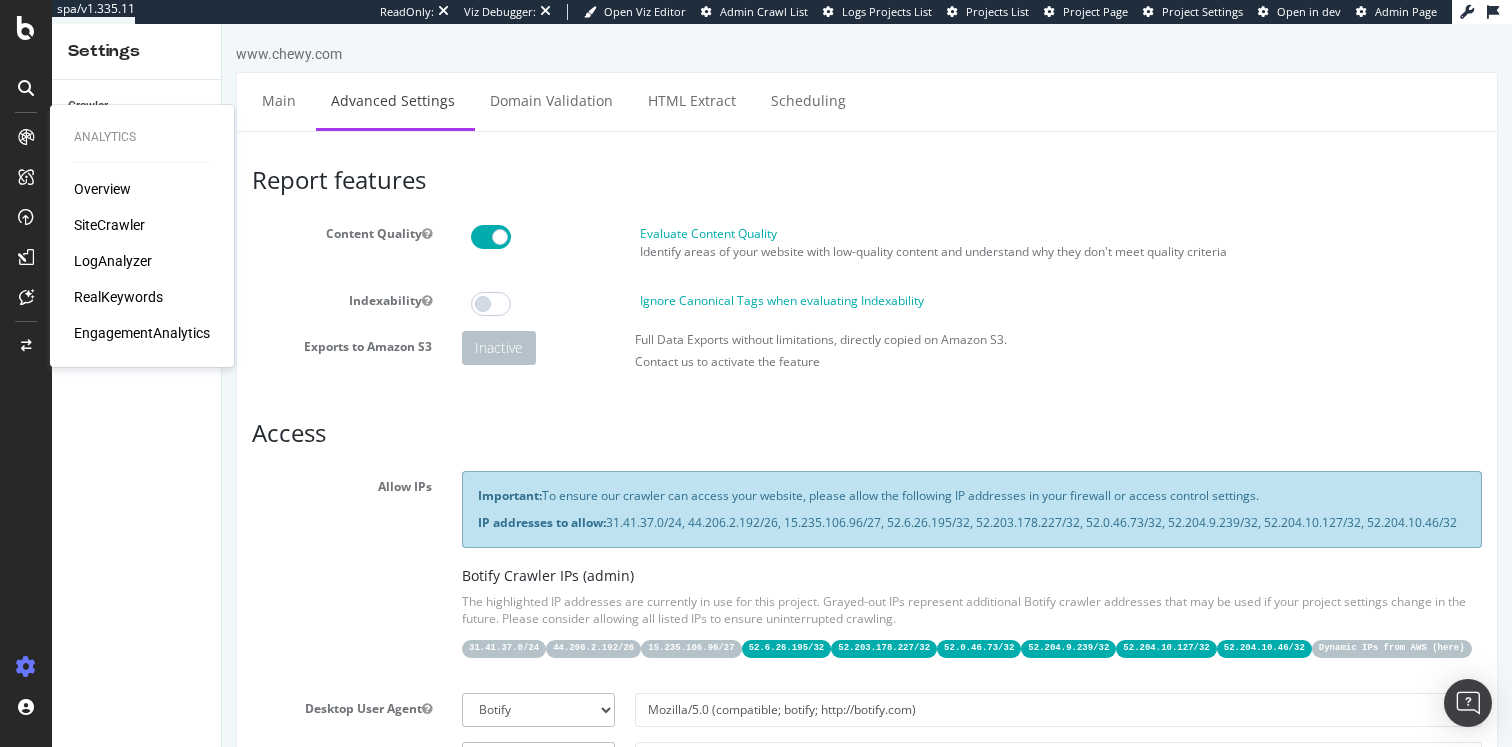 click on "SiteCrawler" at bounding box center (109, 225) 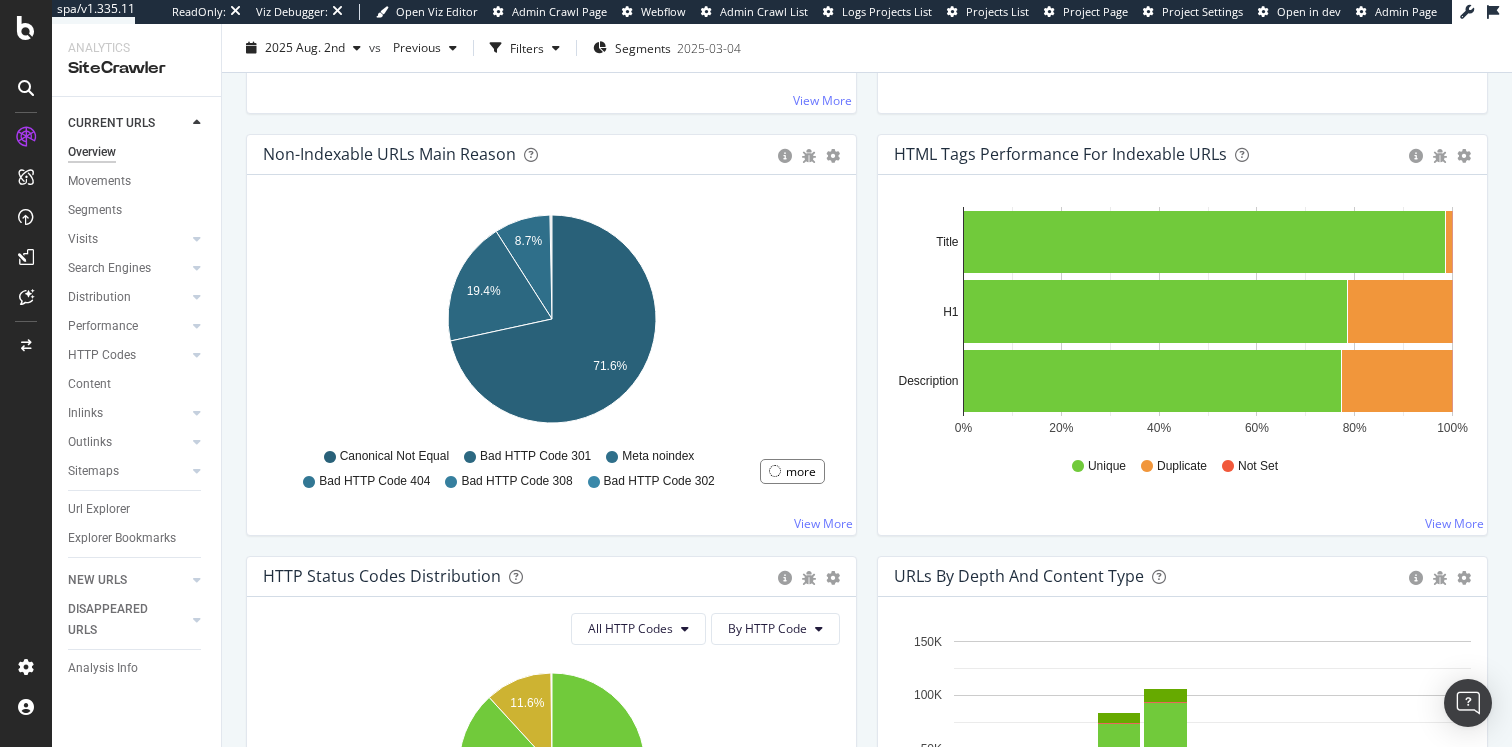 scroll, scrollTop: 0, scrollLeft: 0, axis: both 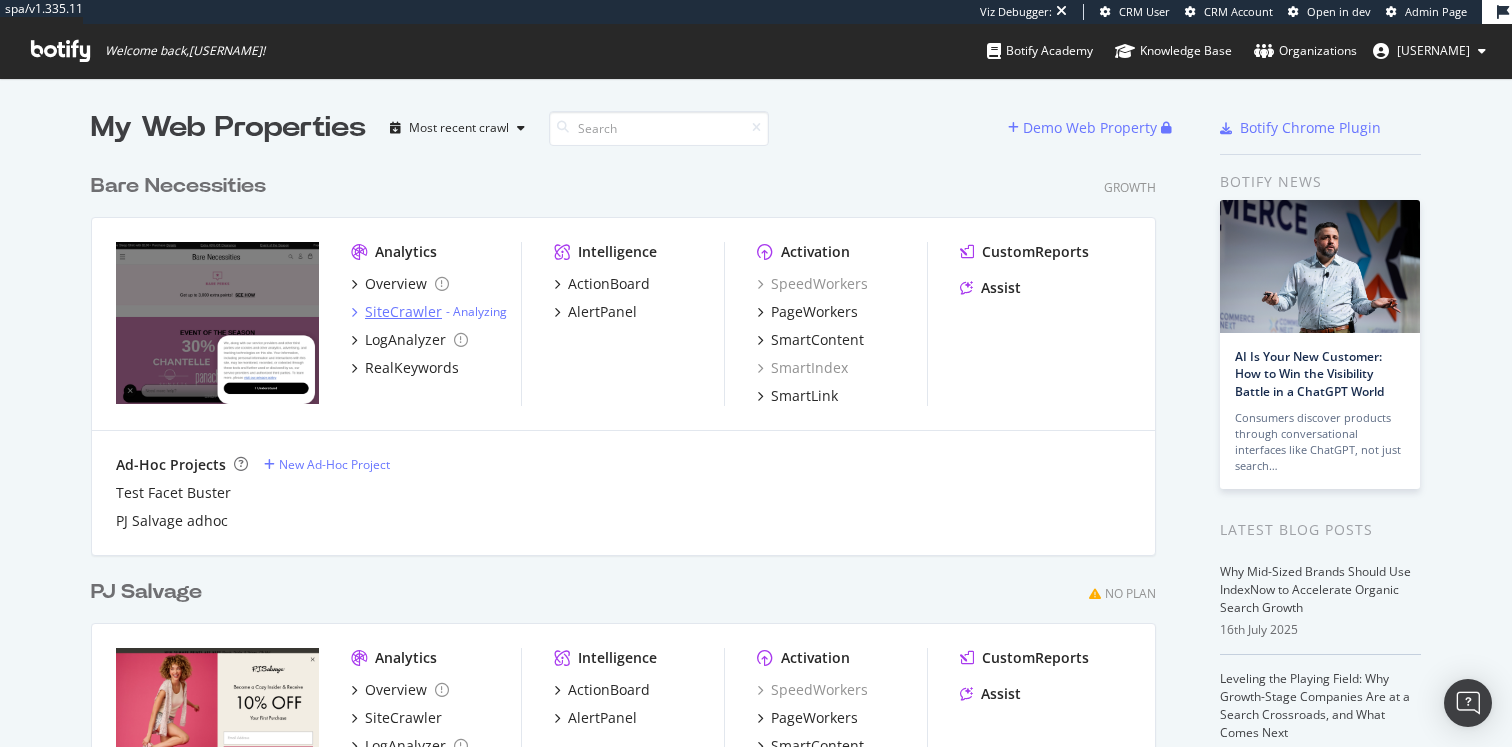 click on "SiteCrawler" at bounding box center [403, 312] 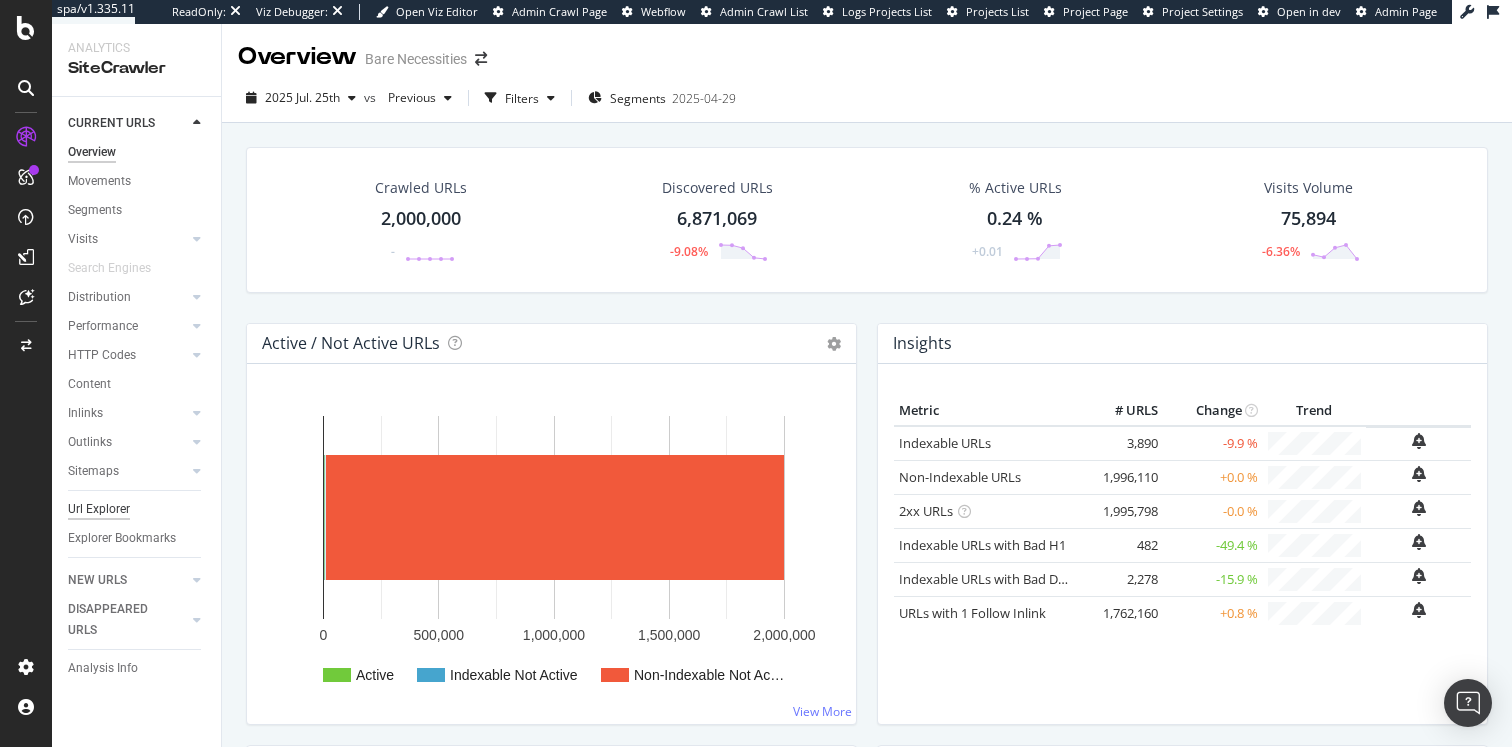 click on "Url Explorer" at bounding box center [99, 509] 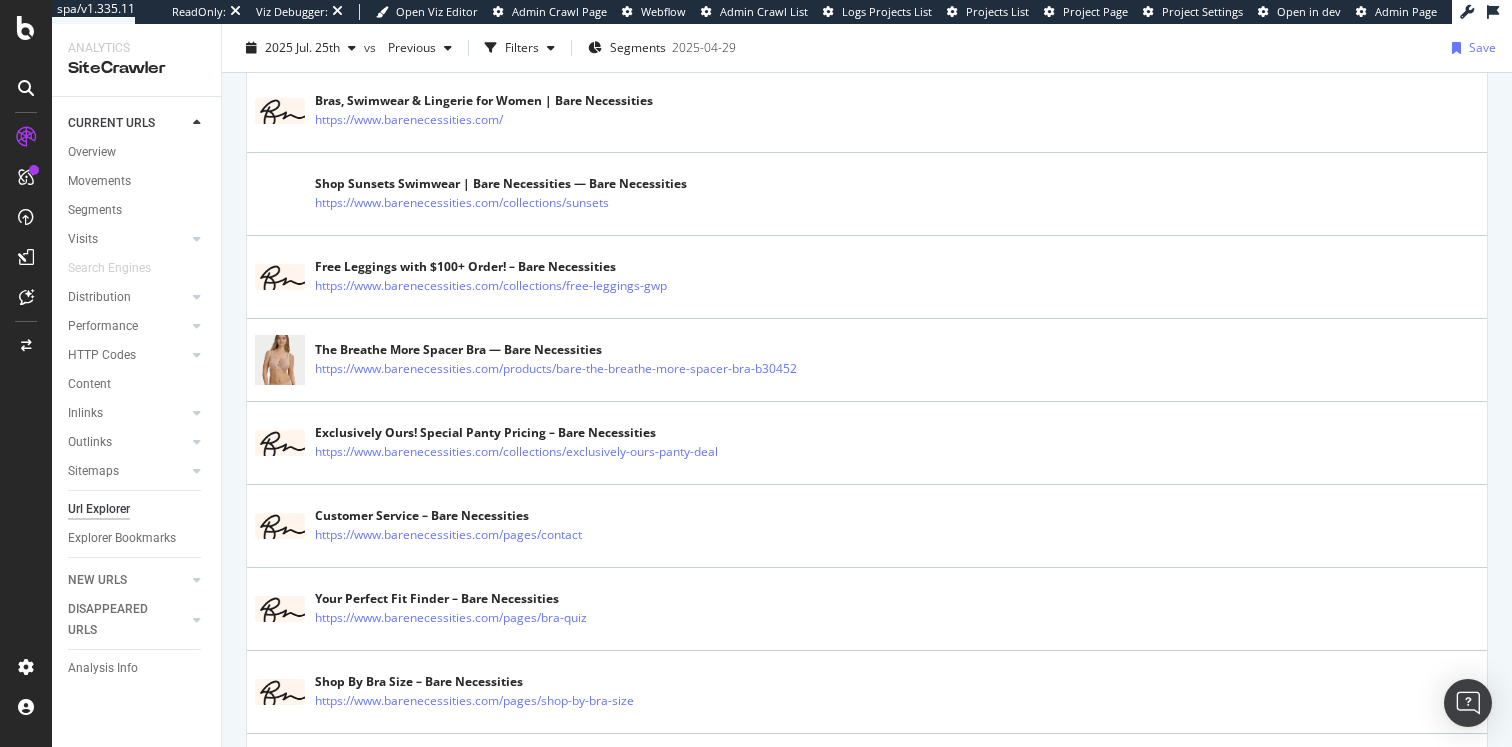 scroll, scrollTop: 647, scrollLeft: 0, axis: vertical 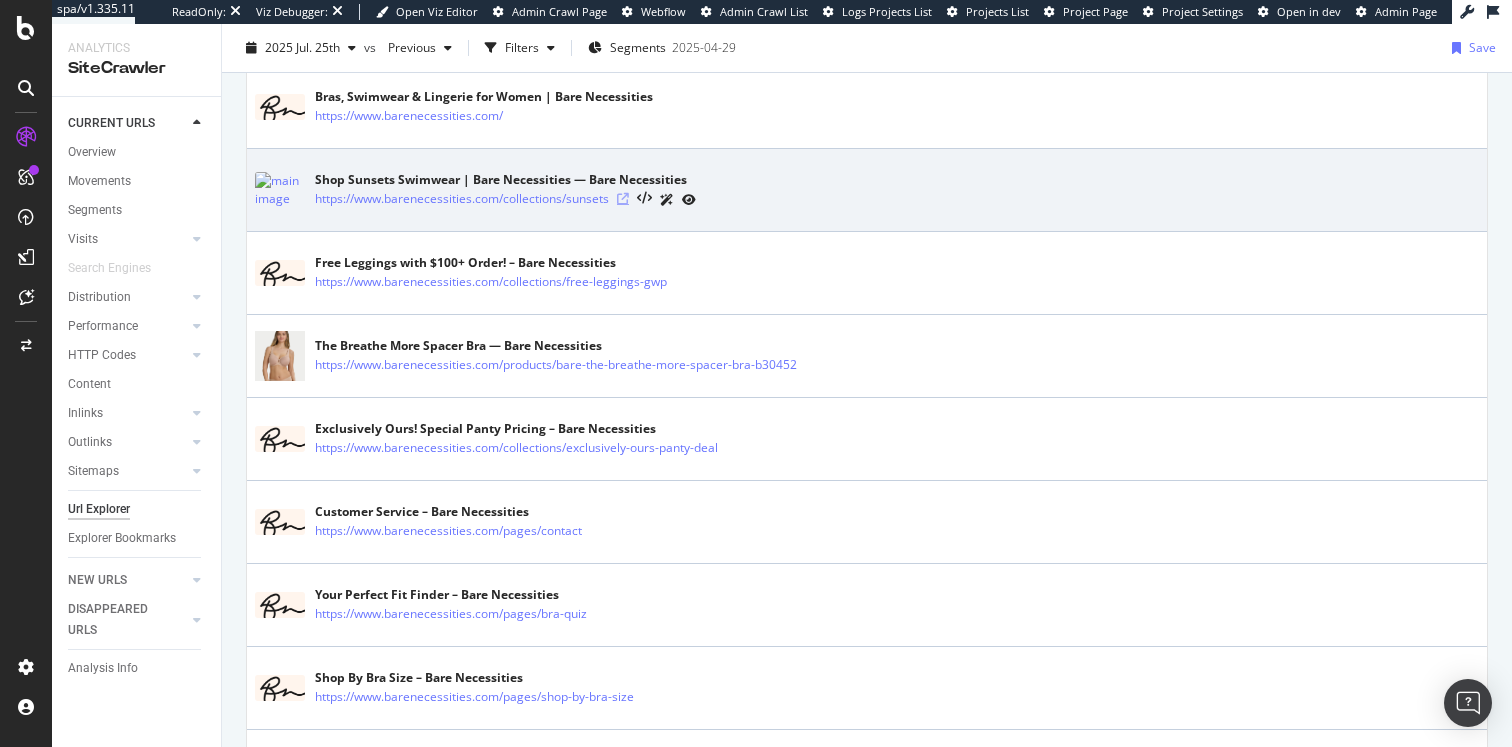 click at bounding box center [623, 199] 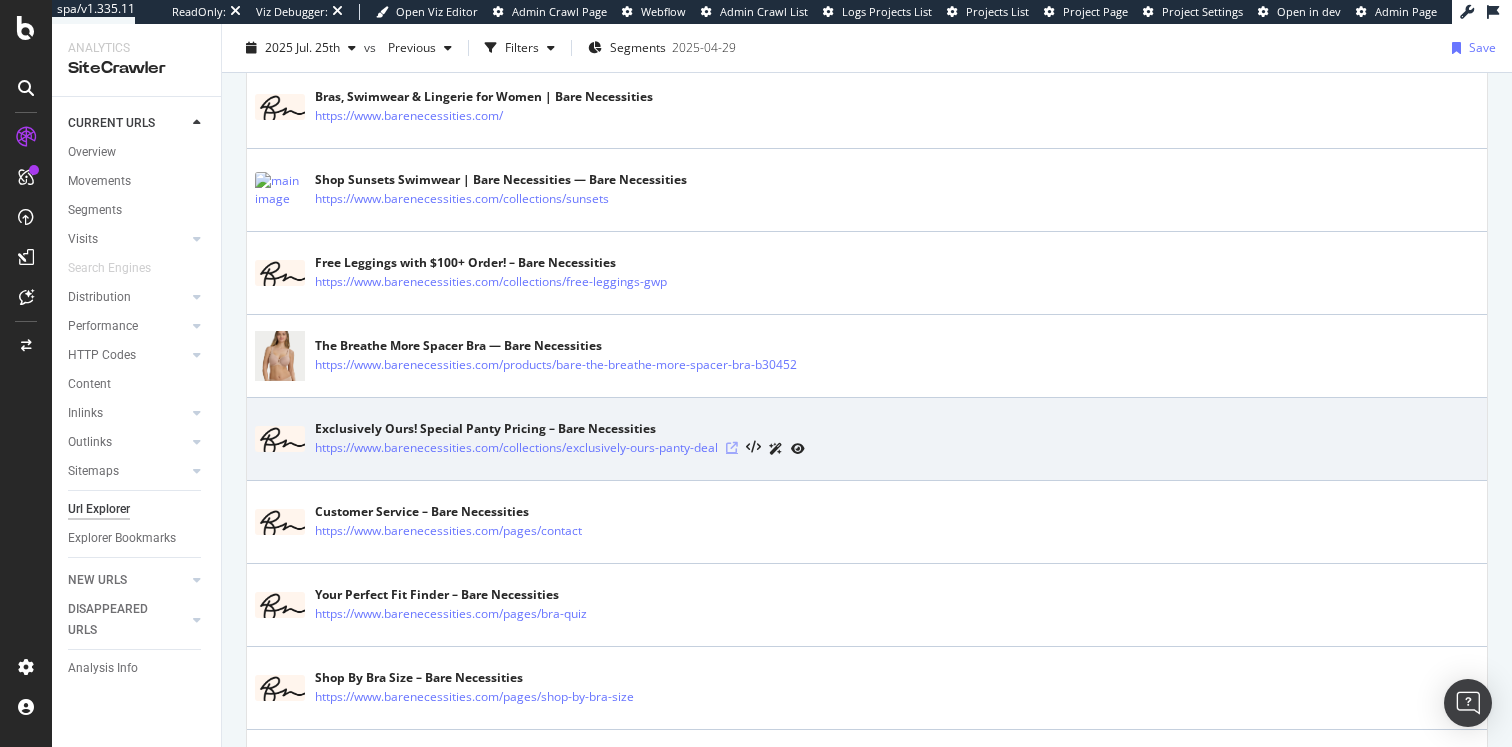 click at bounding box center (732, 448) 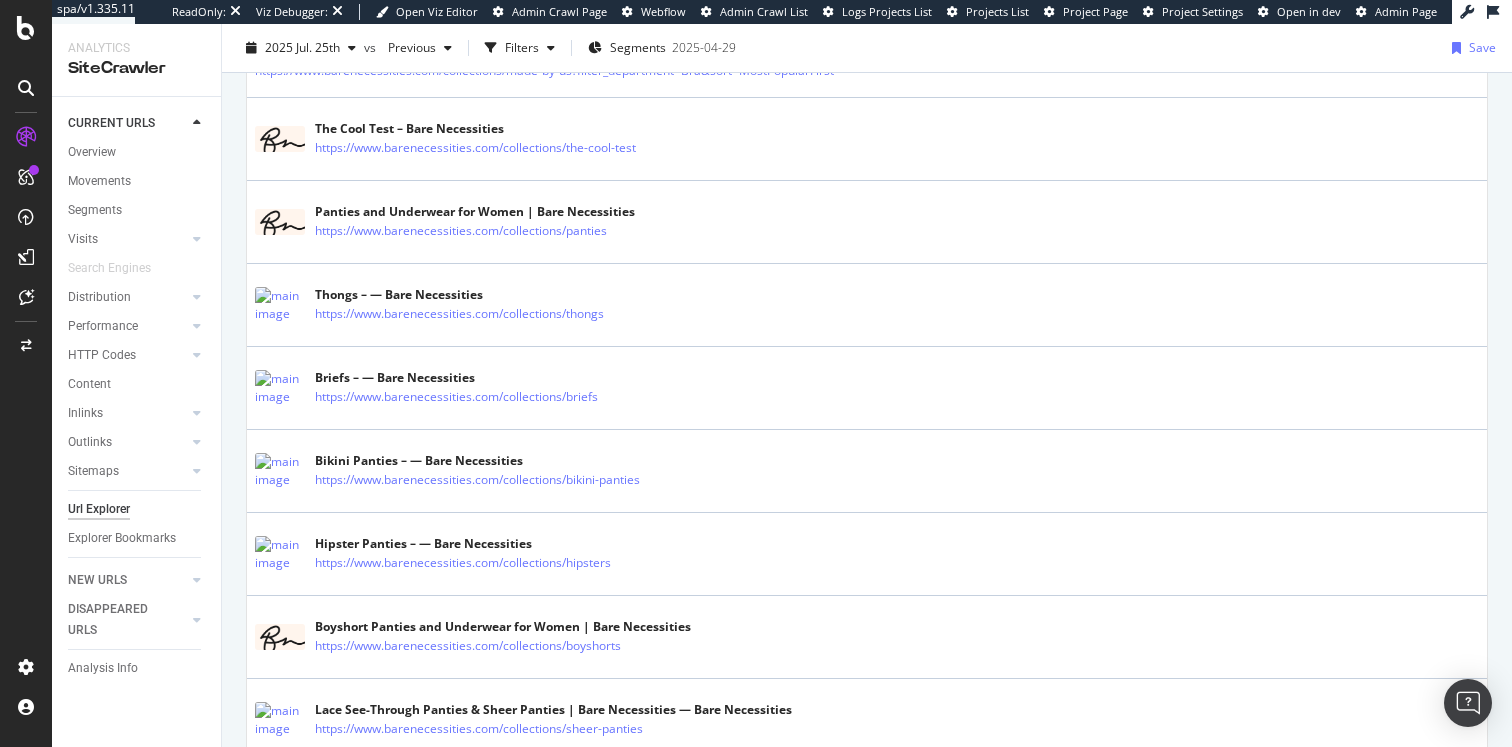 scroll, scrollTop: 4191, scrollLeft: 0, axis: vertical 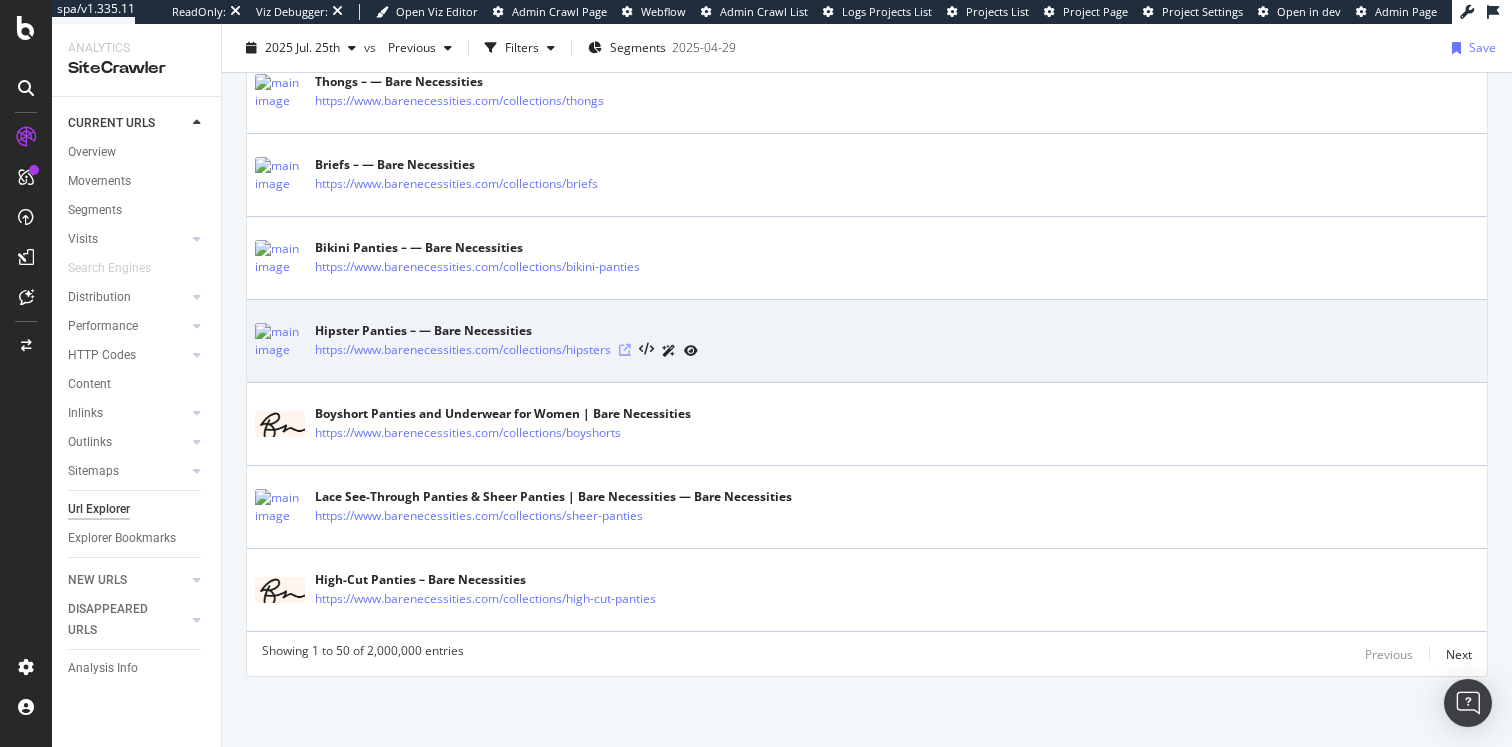 click at bounding box center (625, 350) 